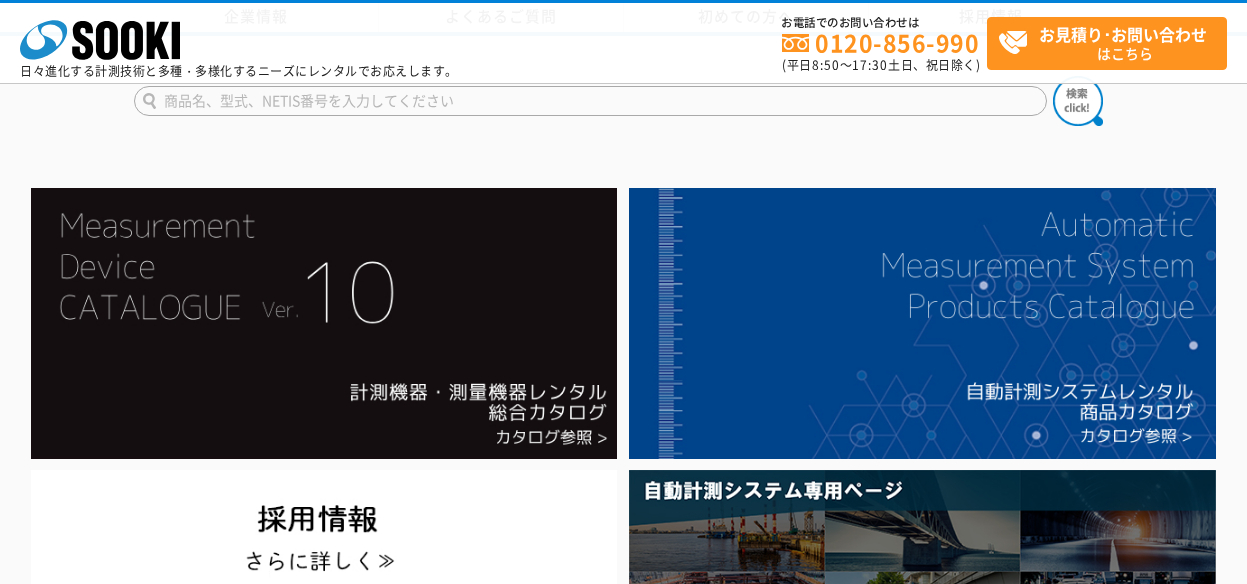 scroll, scrollTop: 335, scrollLeft: 0, axis: vertical 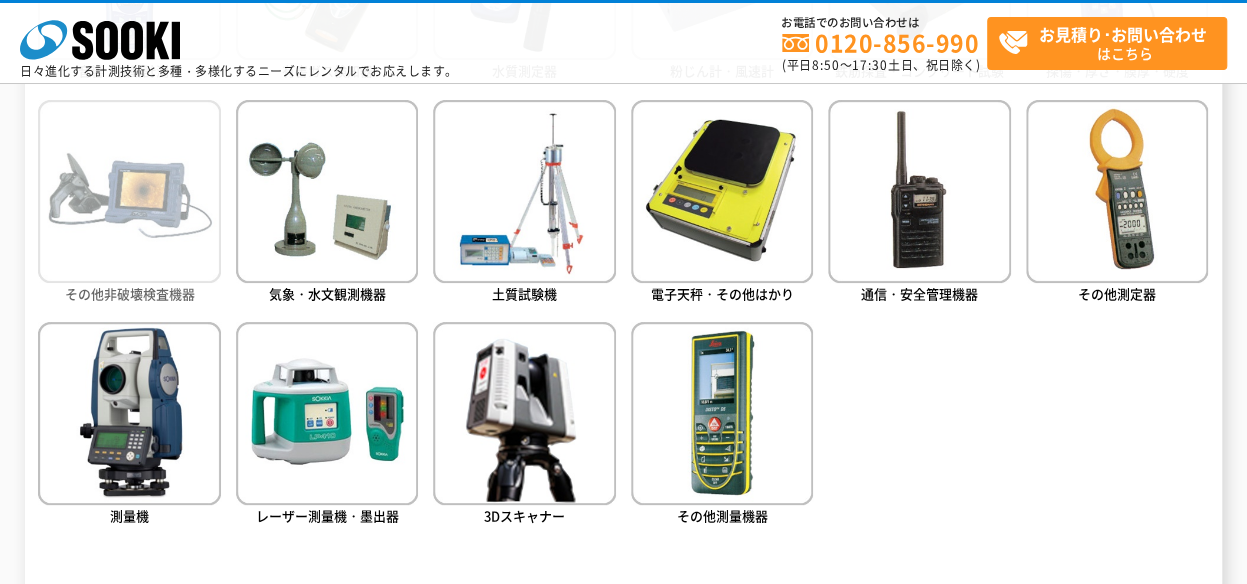 click at bounding box center [129, 191] 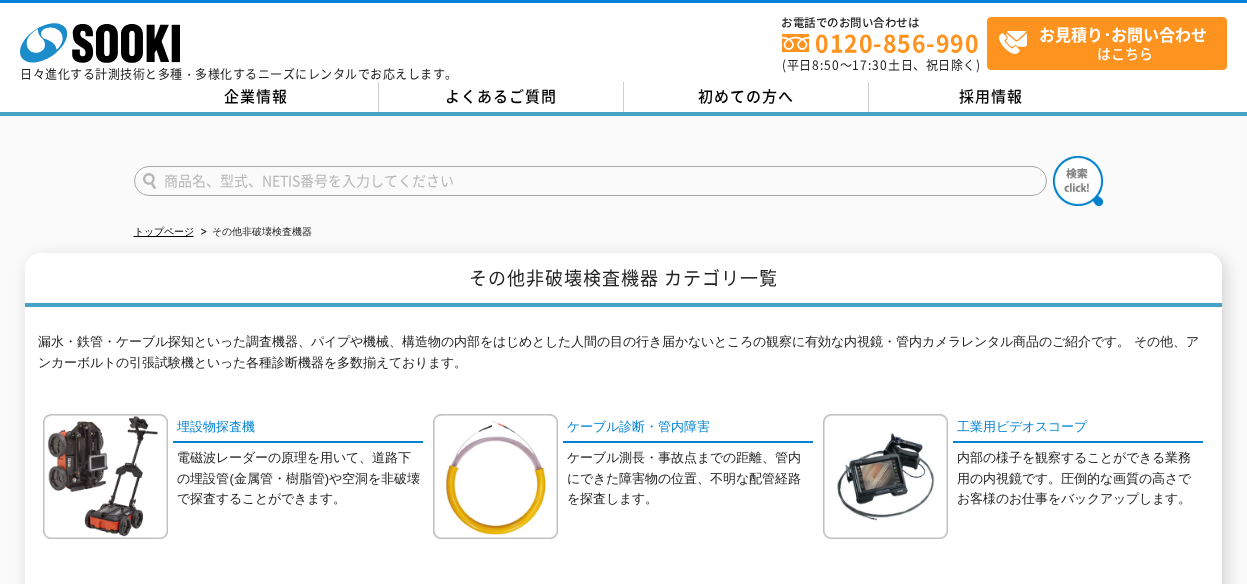 scroll, scrollTop: 0, scrollLeft: 0, axis: both 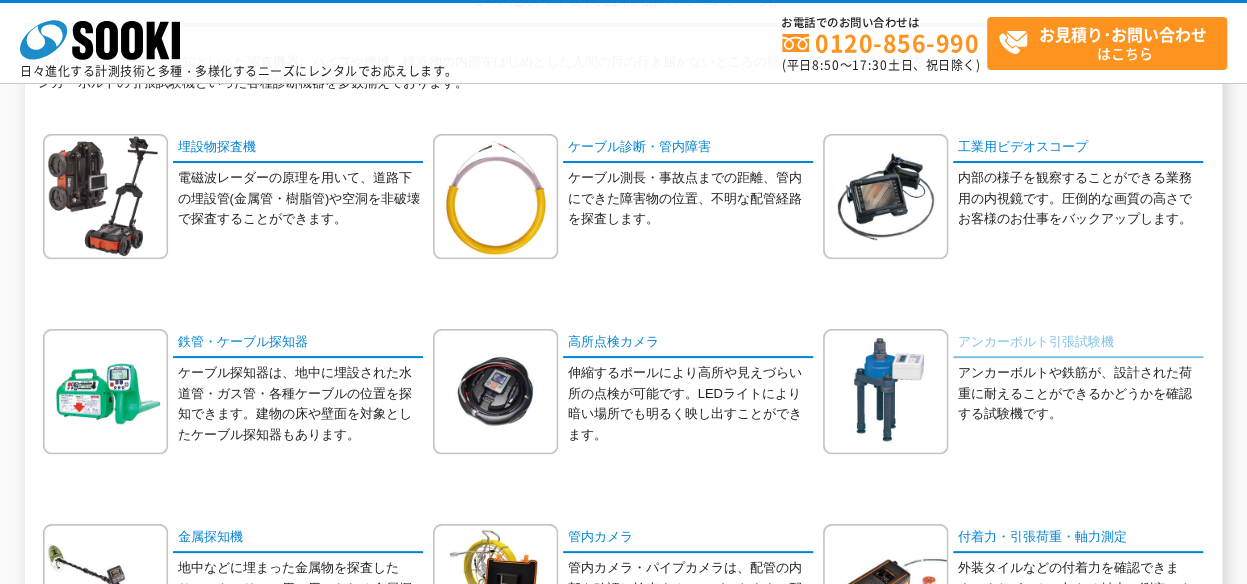 click on "アンカーボルト引張試験機" at bounding box center (1078, 343) 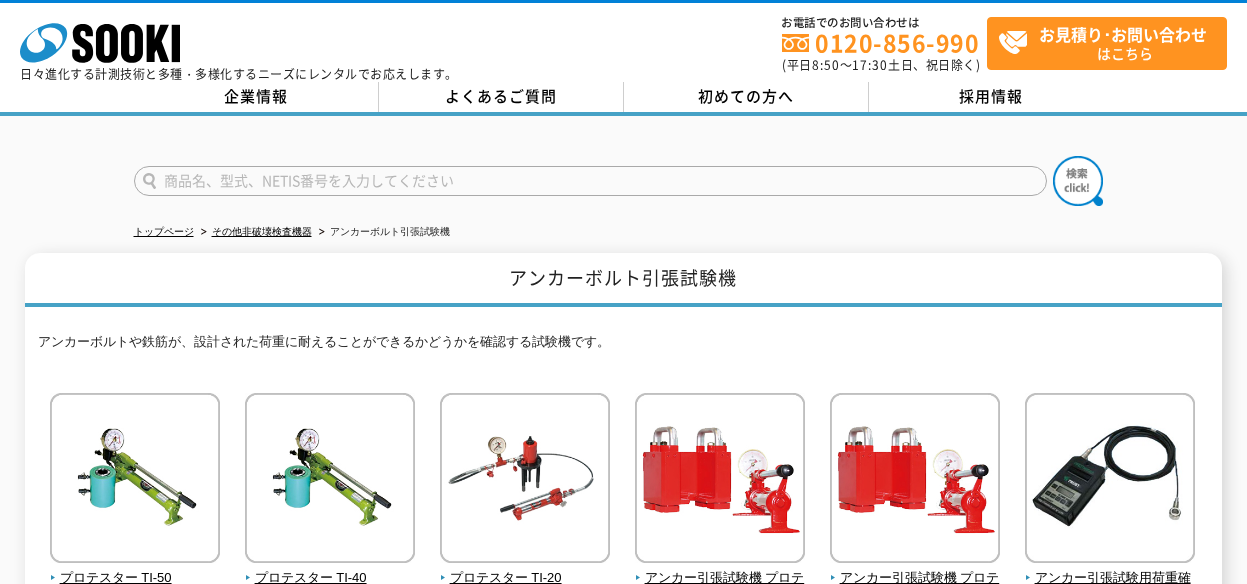 scroll, scrollTop: 0, scrollLeft: 0, axis: both 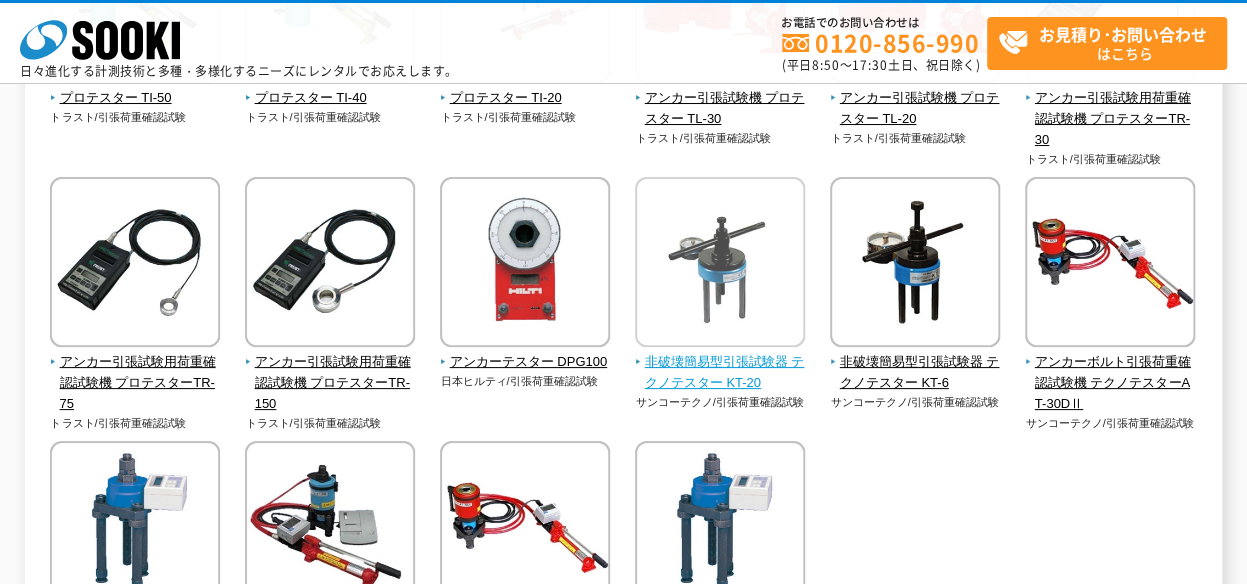click on "非破壊簡易型引張試験器 テクノテスター KT-20" at bounding box center [720, 373] 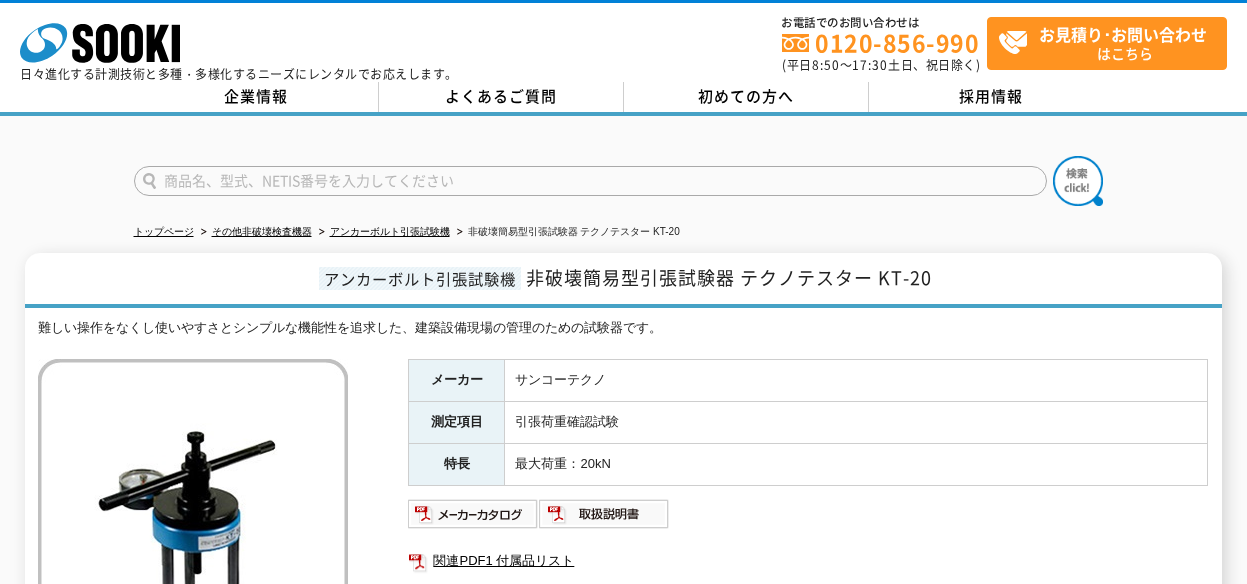scroll, scrollTop: 0, scrollLeft: 0, axis: both 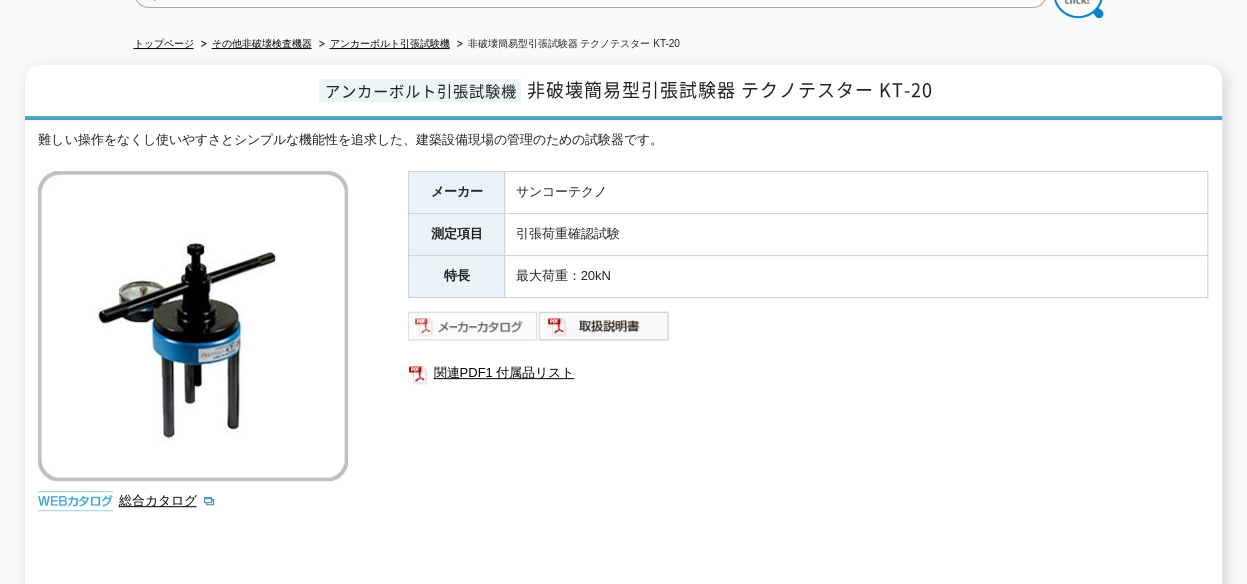 click at bounding box center [473, 326] 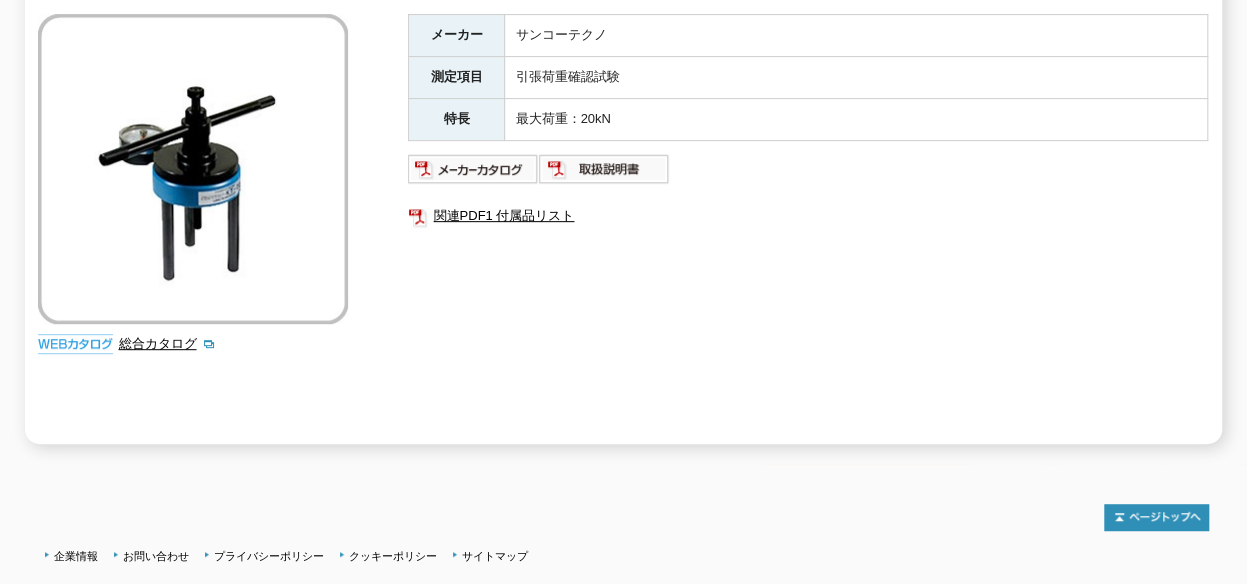 scroll, scrollTop: 488, scrollLeft: 0, axis: vertical 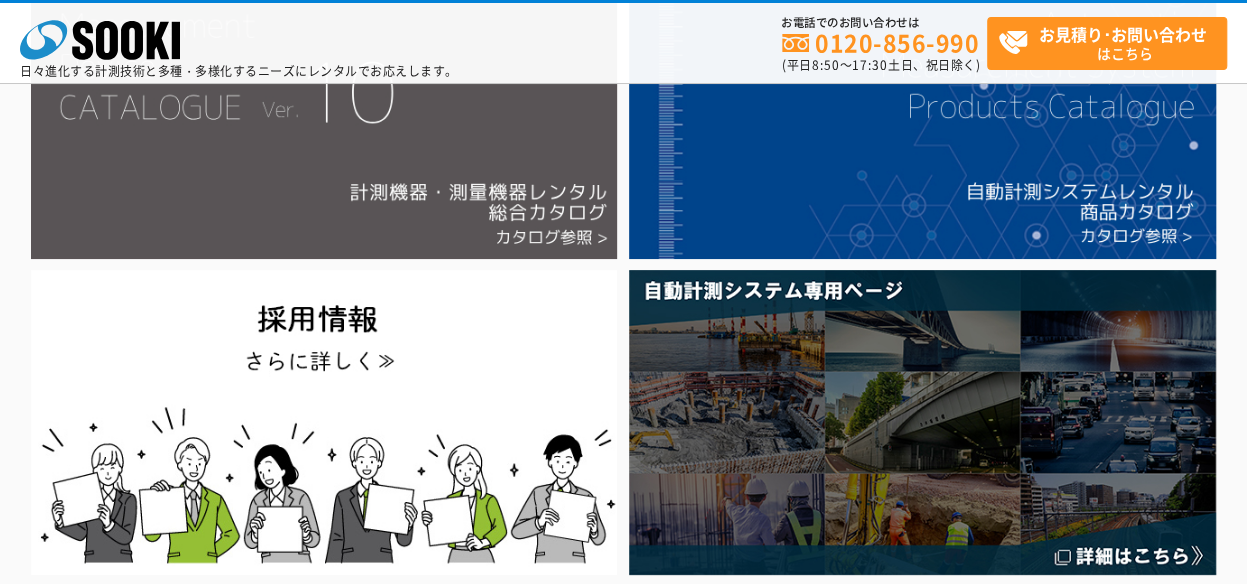 click at bounding box center [324, 123] 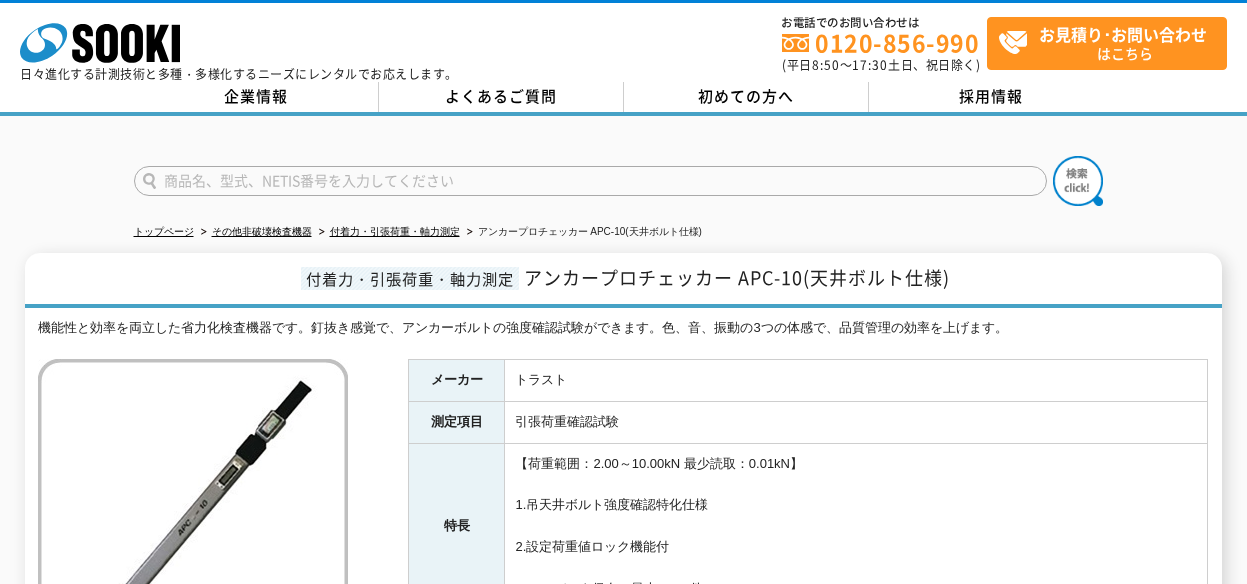 scroll, scrollTop: 0, scrollLeft: 0, axis: both 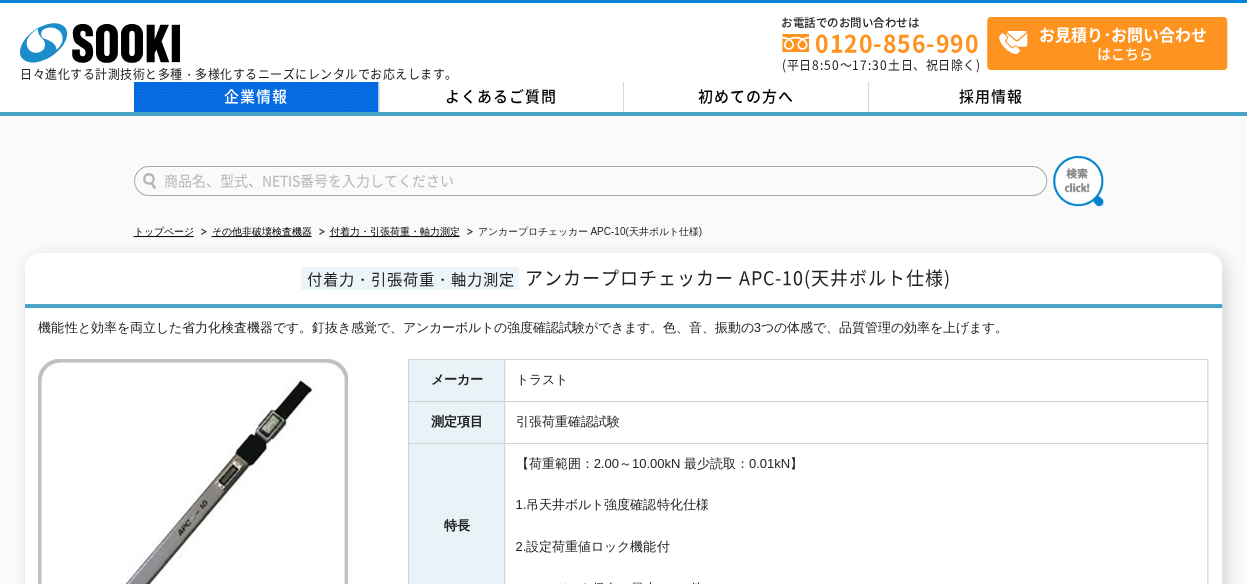 click on "企業情報" at bounding box center (256, 97) 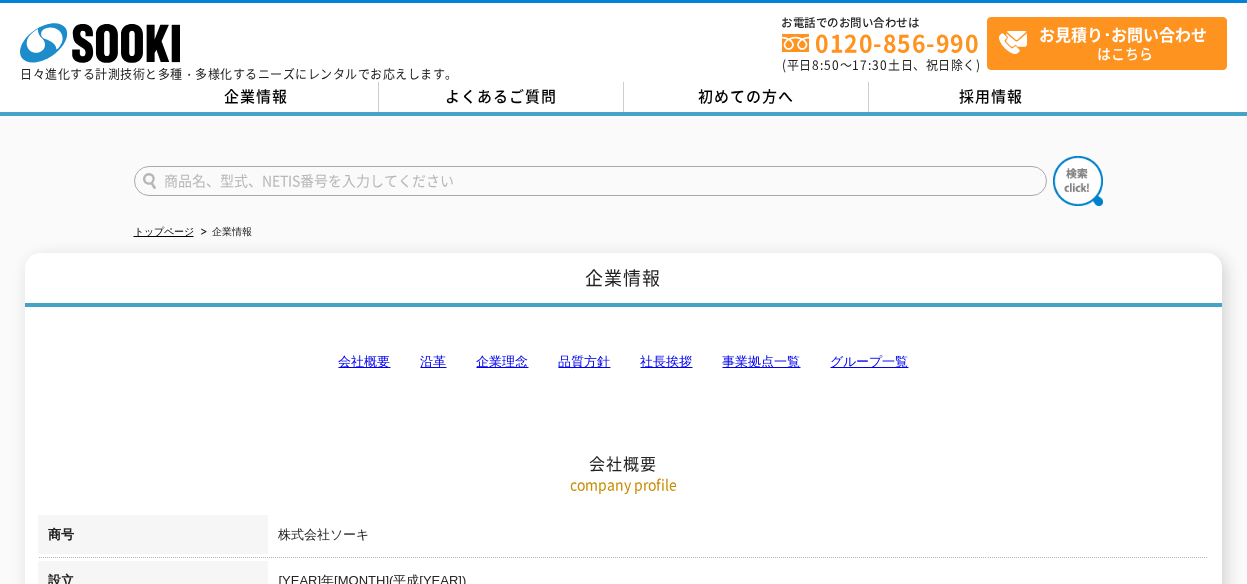 scroll, scrollTop: 0, scrollLeft: 0, axis: both 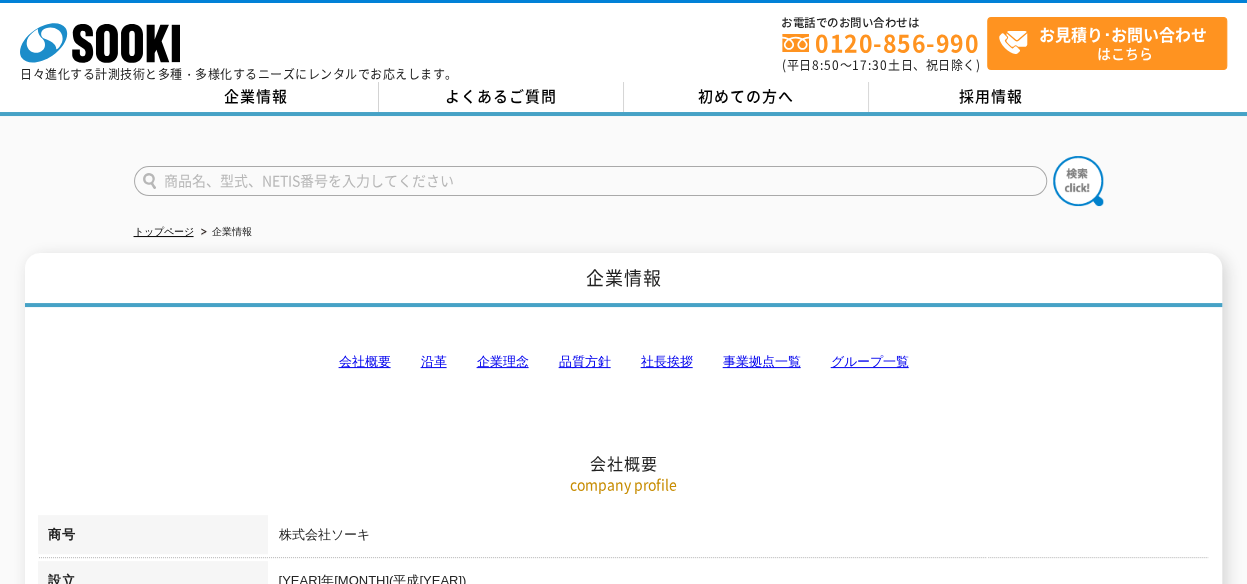 click on "会社概要" at bounding box center (364, 361) 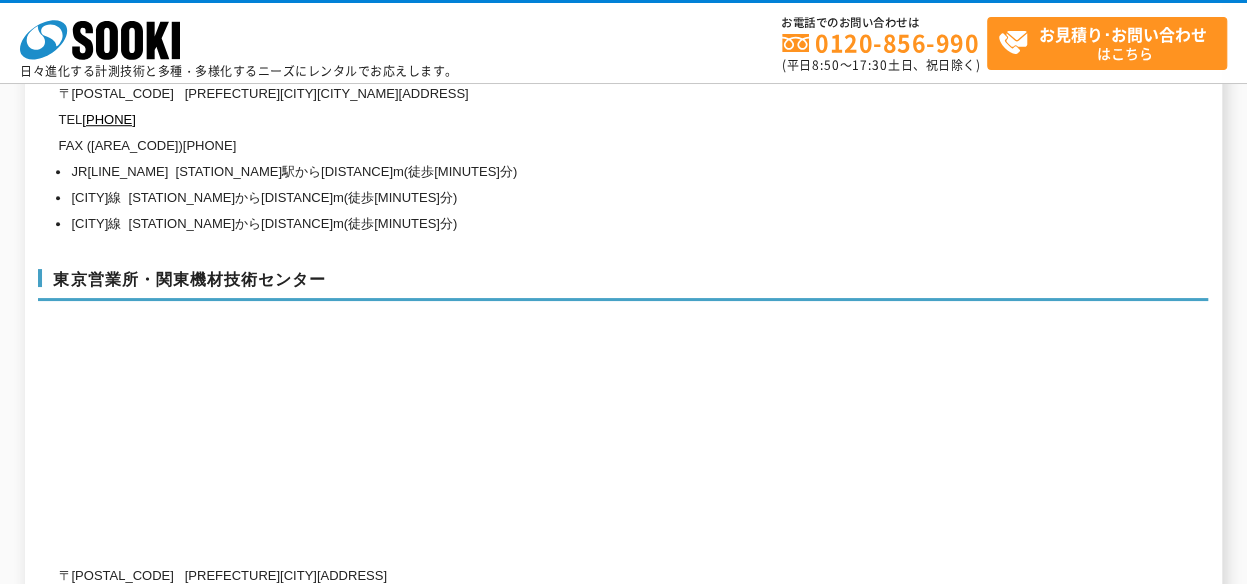 scroll, scrollTop: 8308, scrollLeft: 0, axis: vertical 